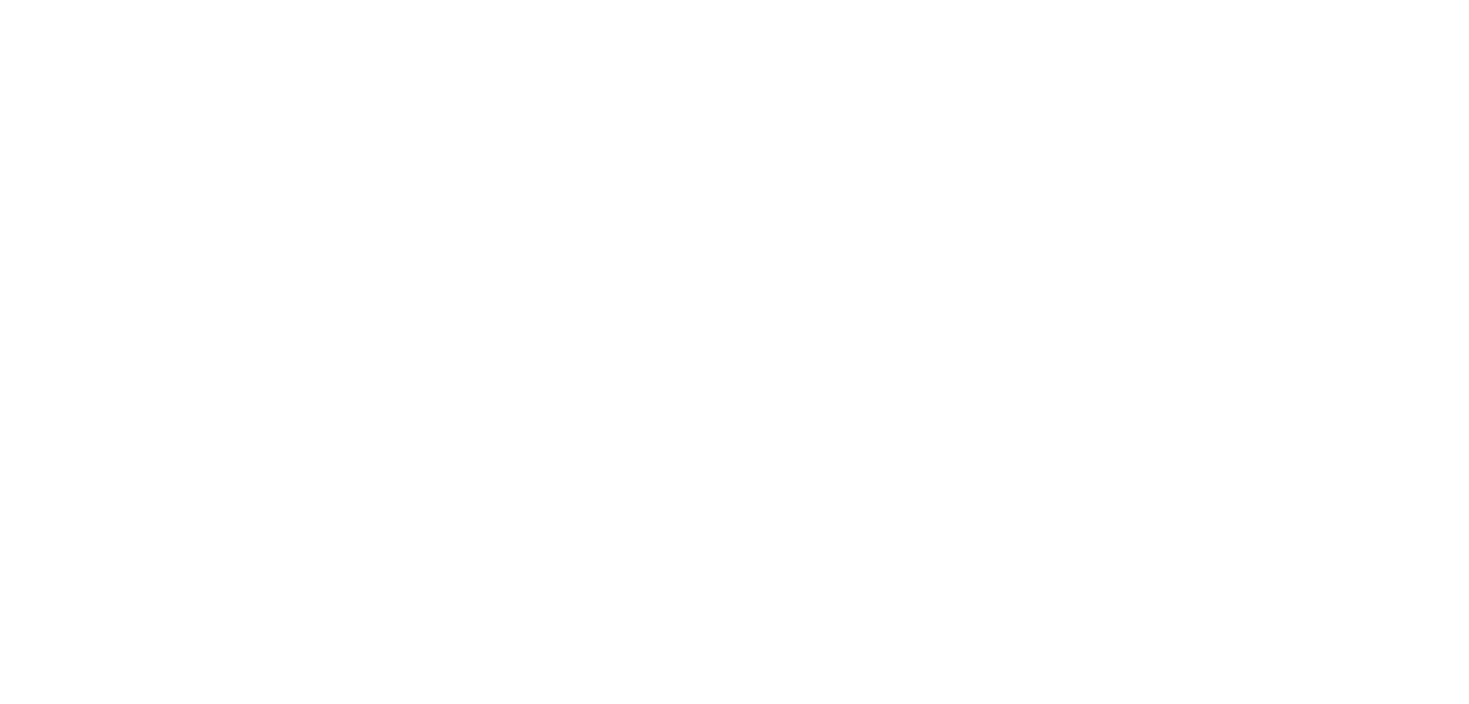 scroll, scrollTop: 0, scrollLeft: 0, axis: both 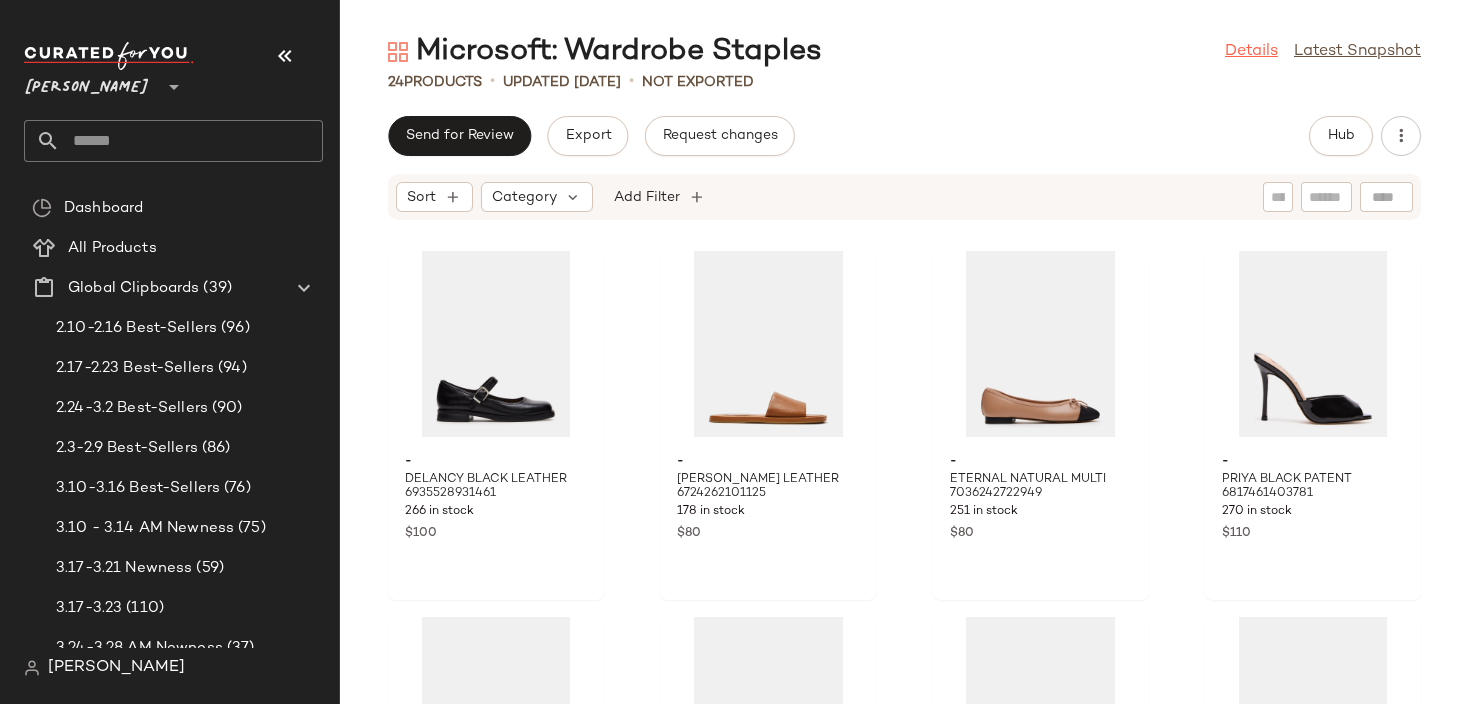 click on "Details" at bounding box center (1251, 52) 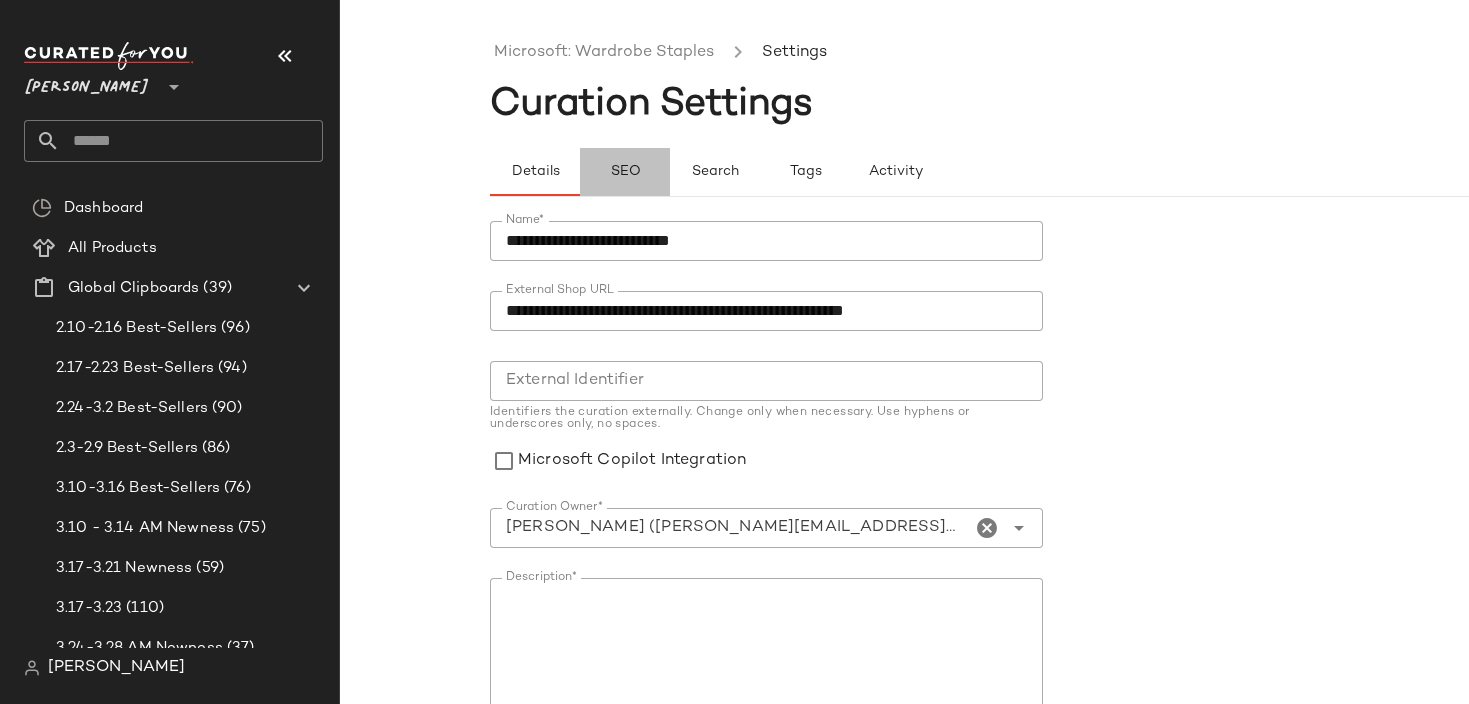 click on "SEO" 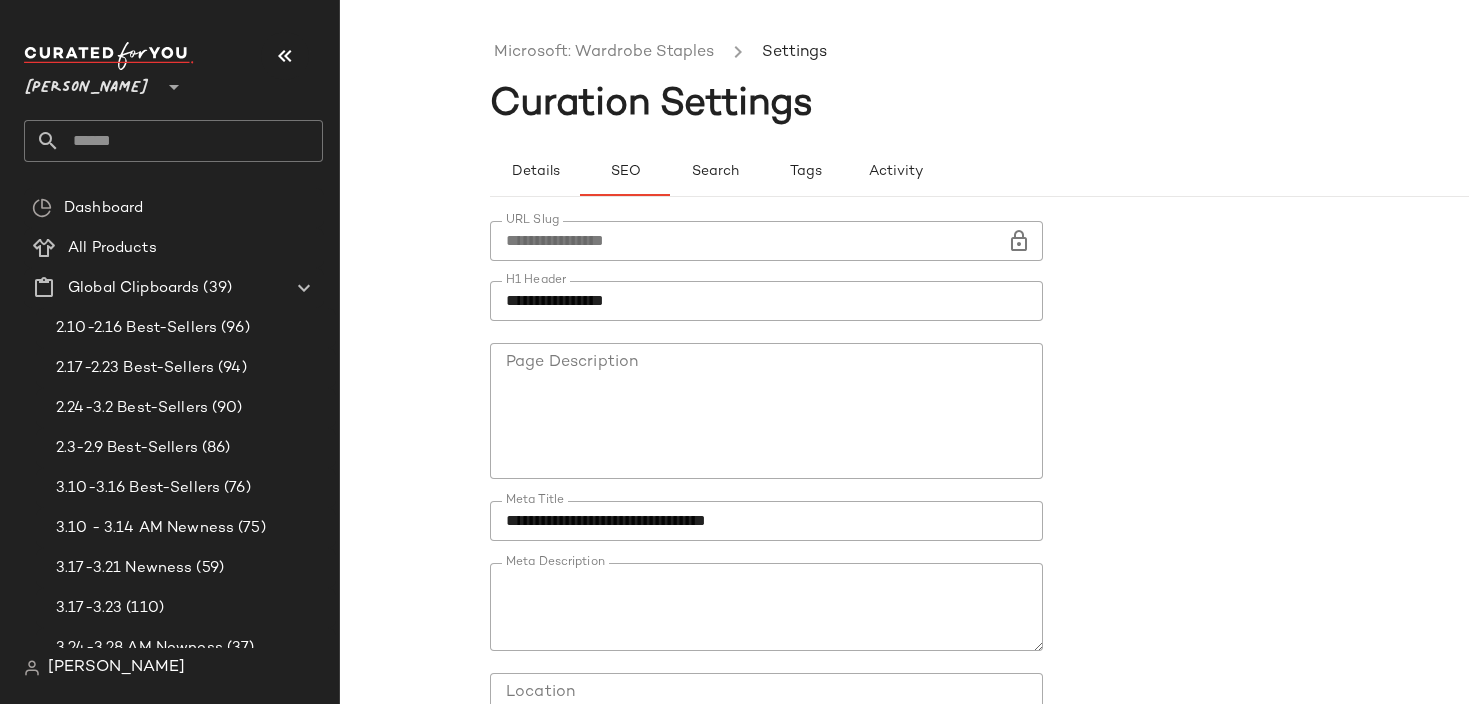 click on "**********" 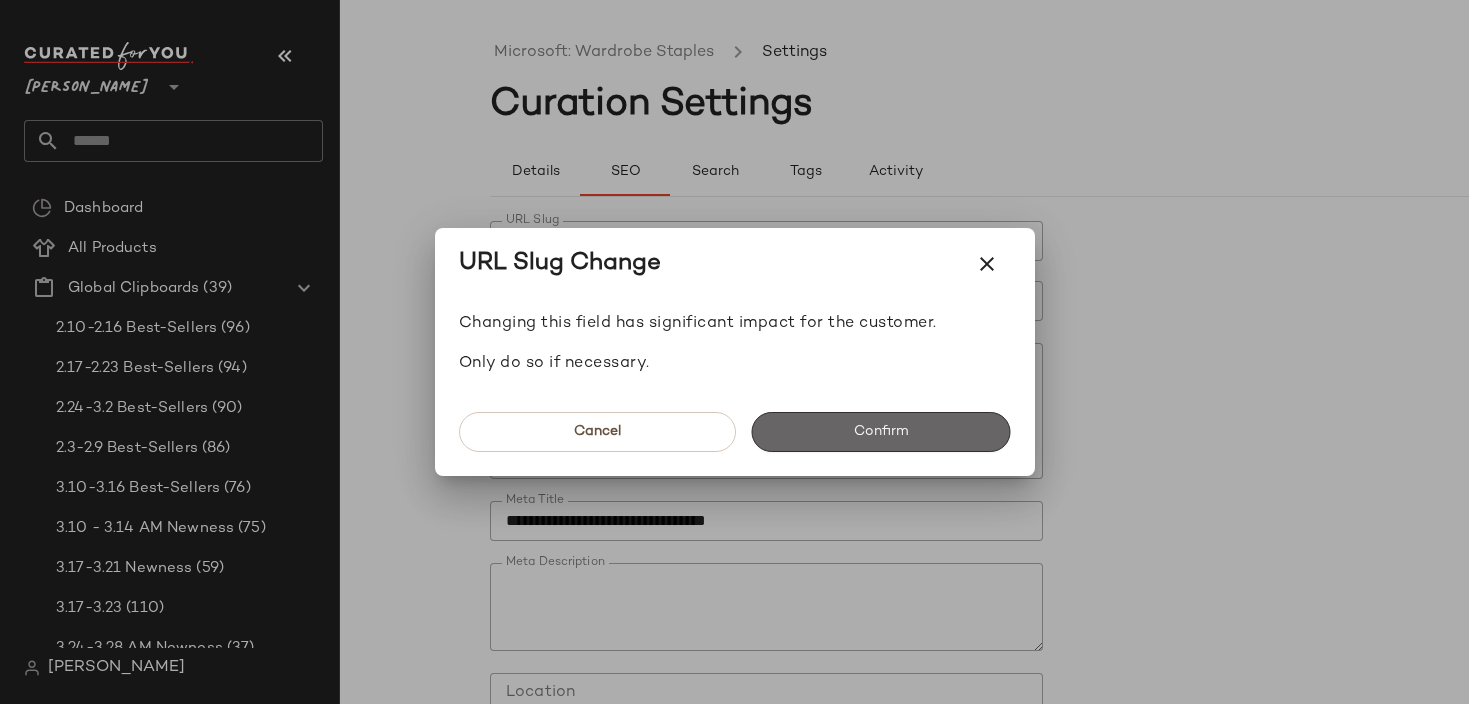 click on "Confirm" at bounding box center [881, 432] 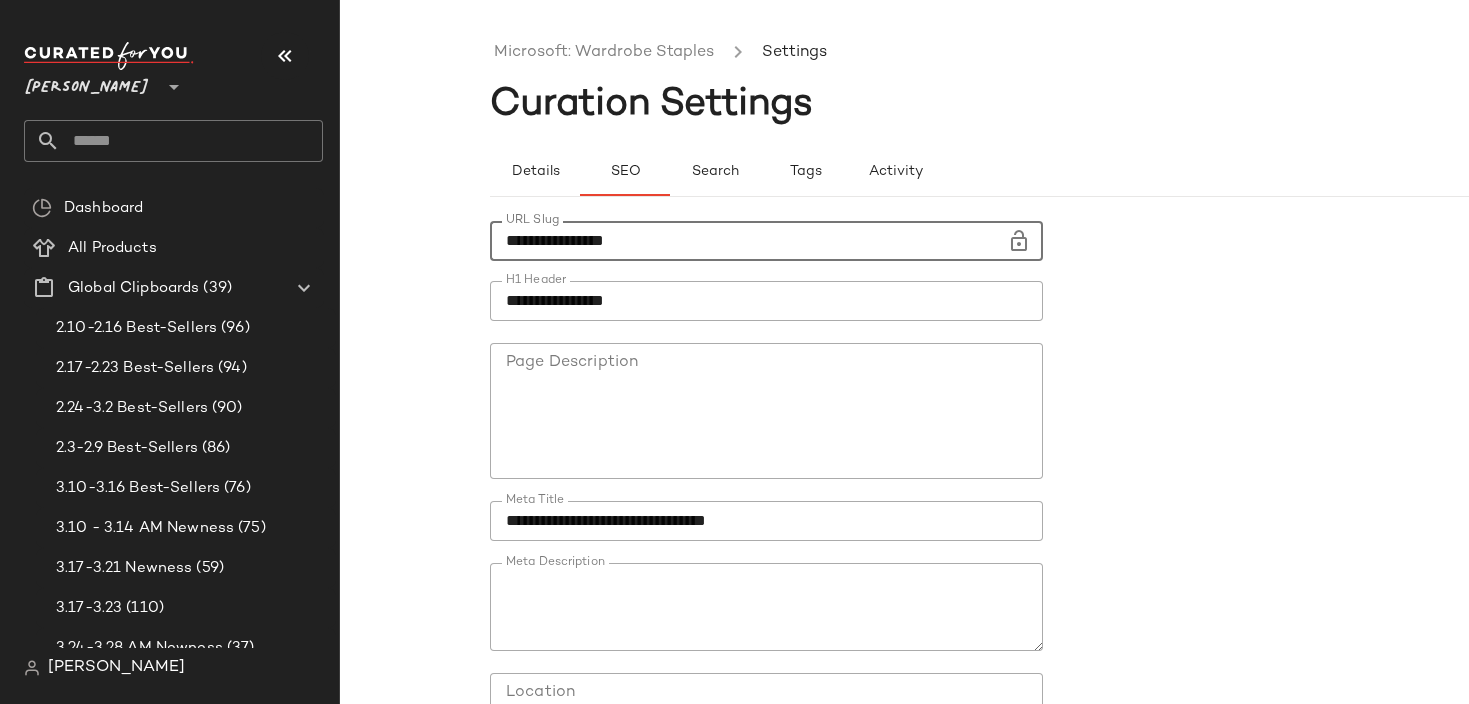 click on "**********" 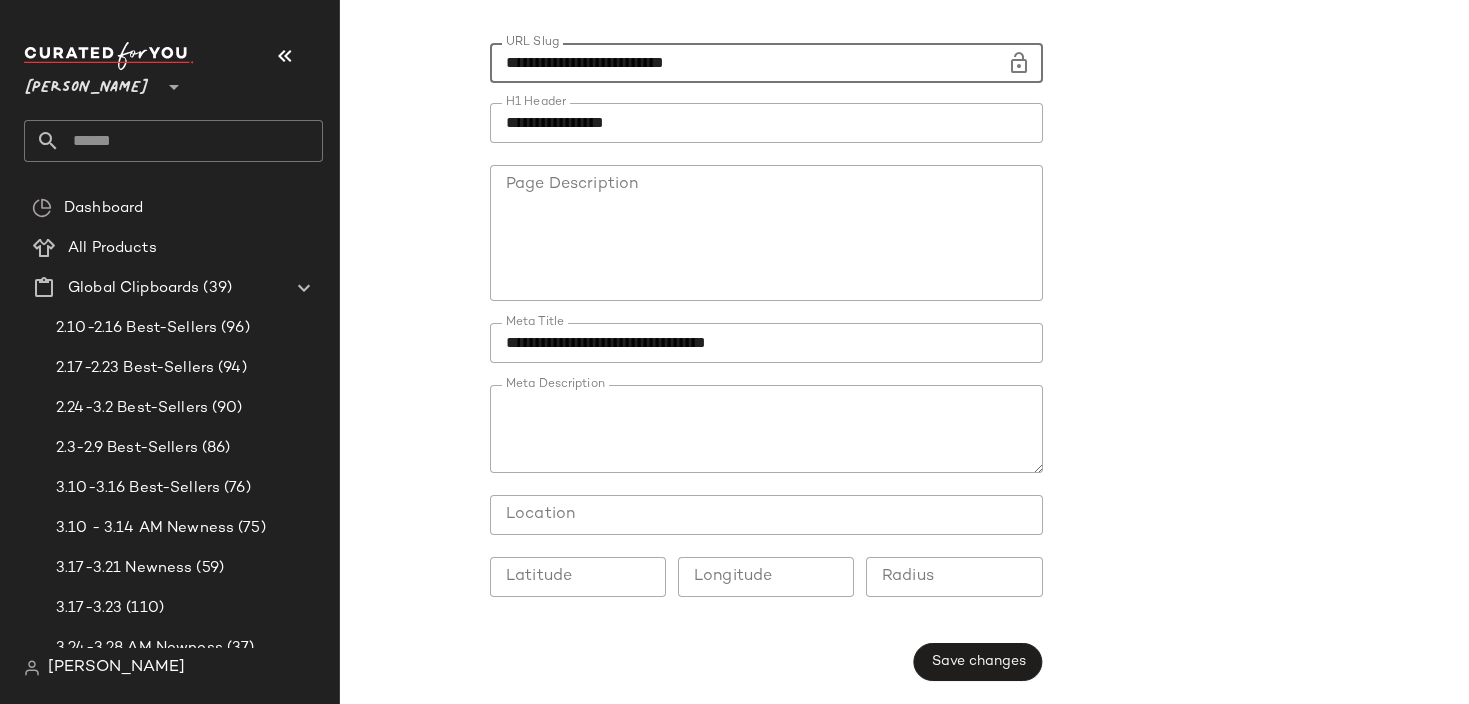 scroll, scrollTop: 0, scrollLeft: 0, axis: both 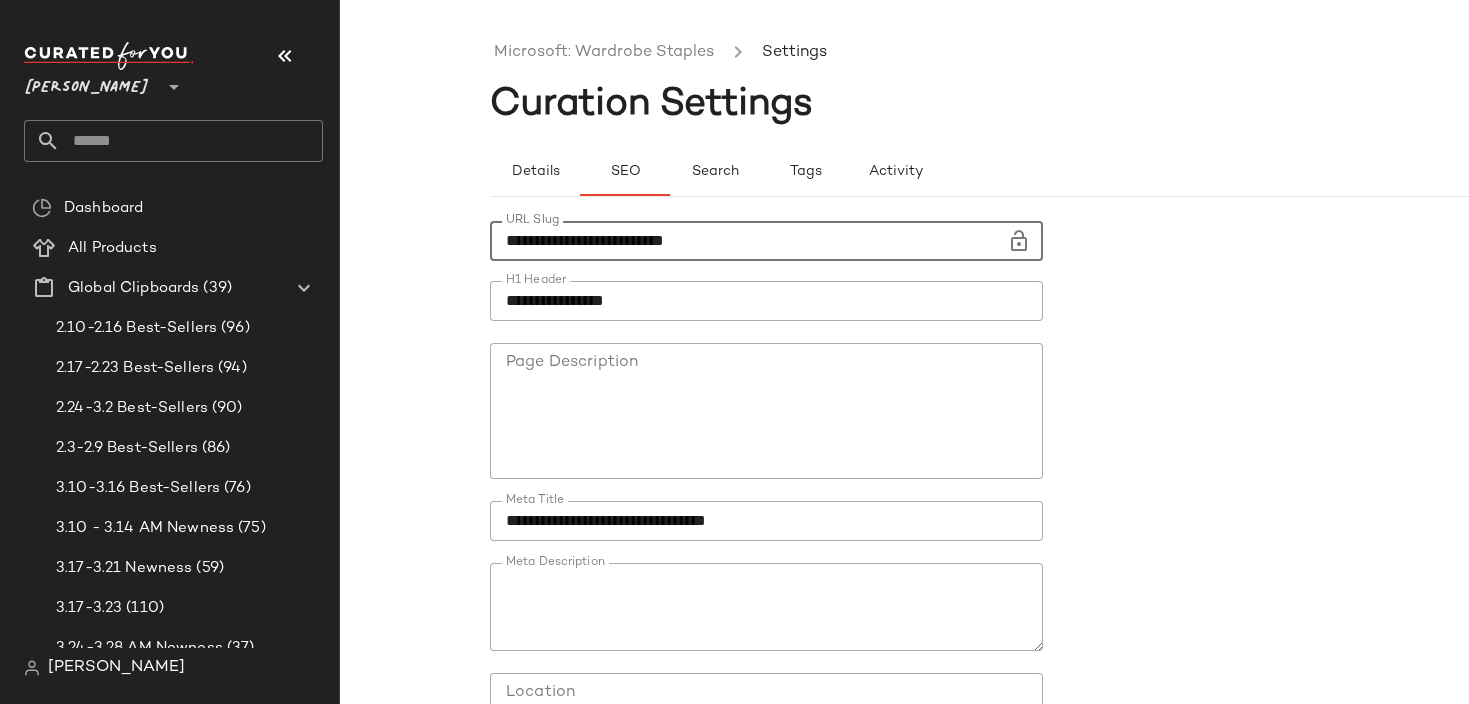 type on "**********" 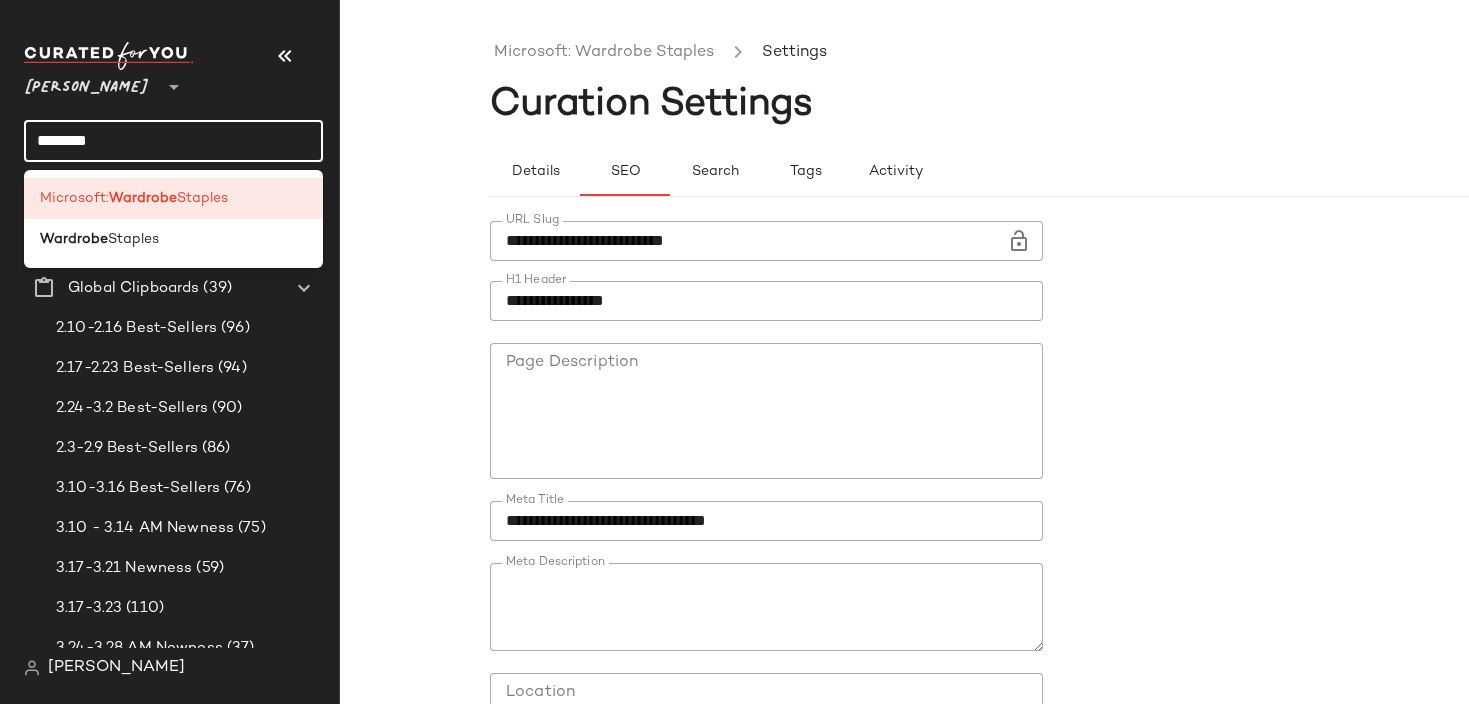 type on "********" 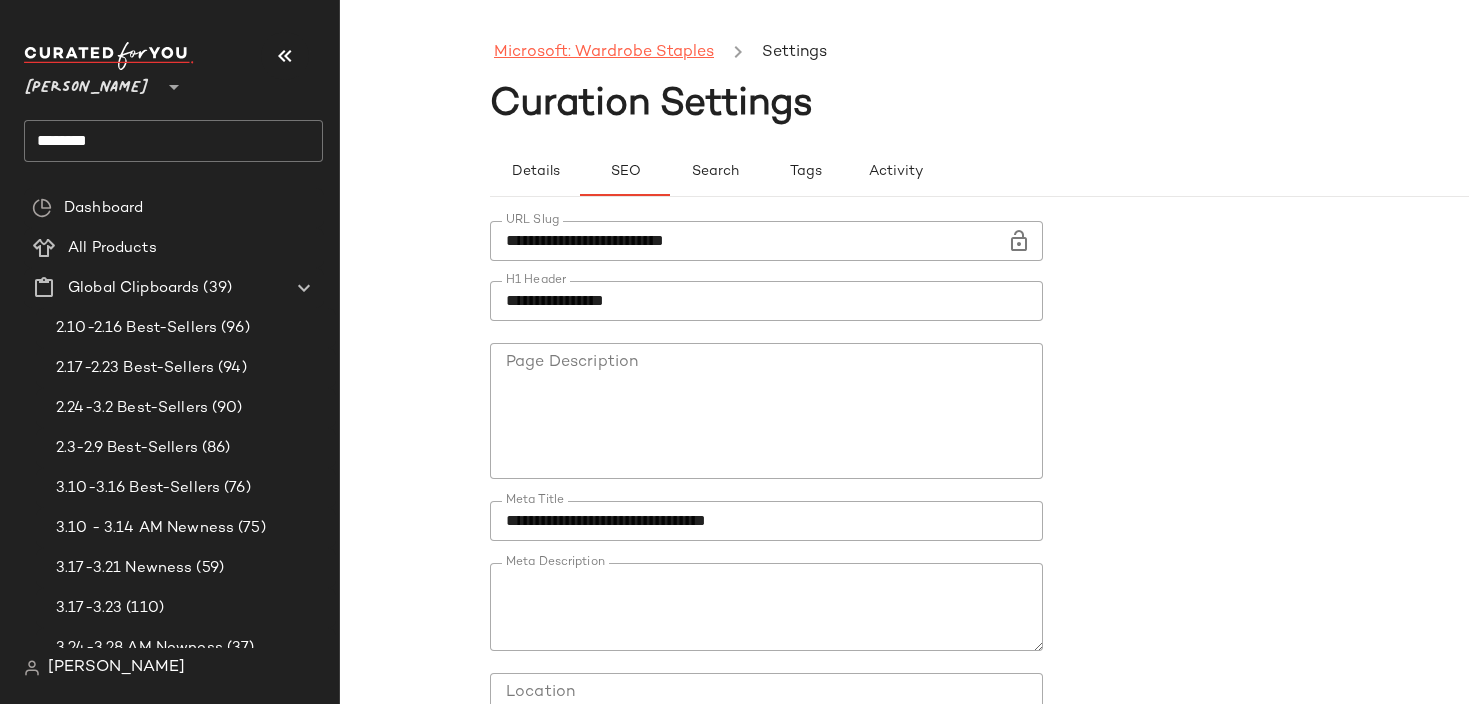 click on "Microsoft: Wardrobe Staples" at bounding box center [604, 53] 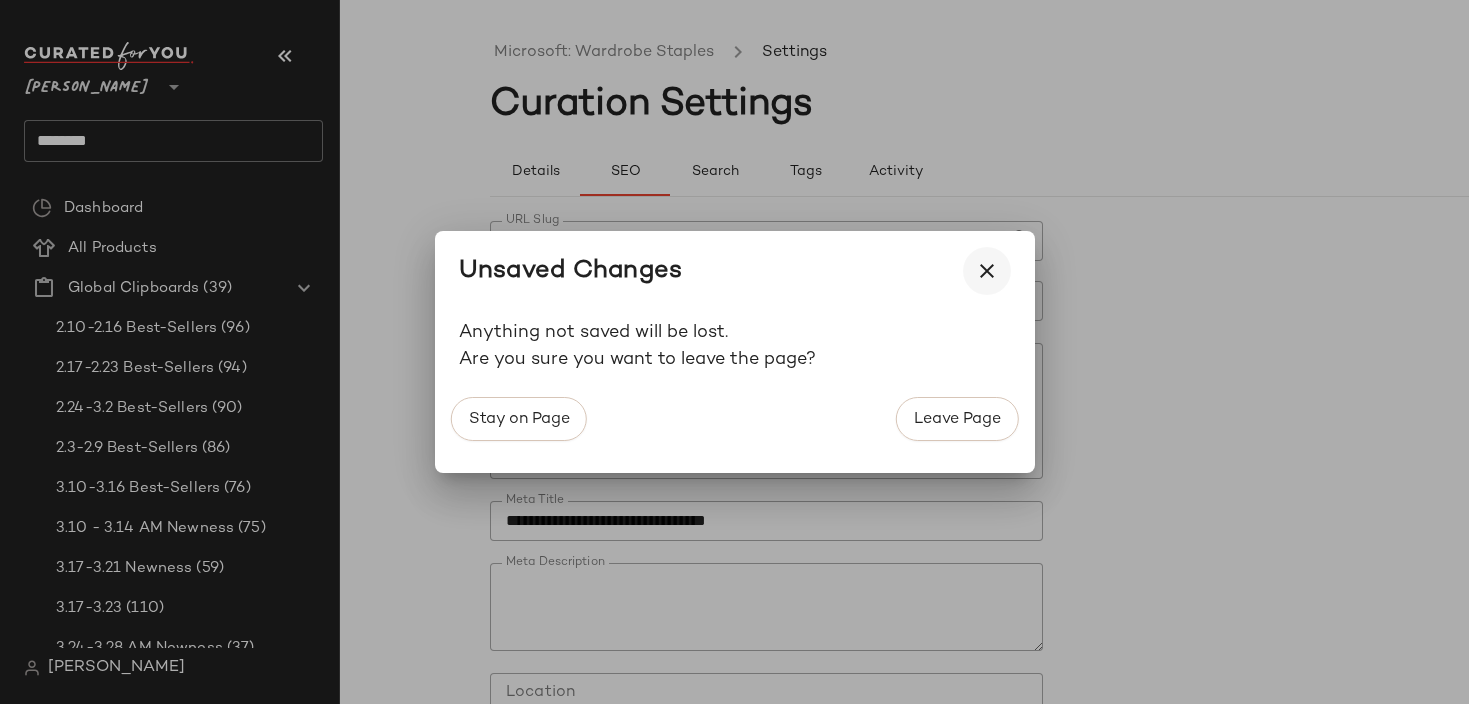 click at bounding box center [987, 271] 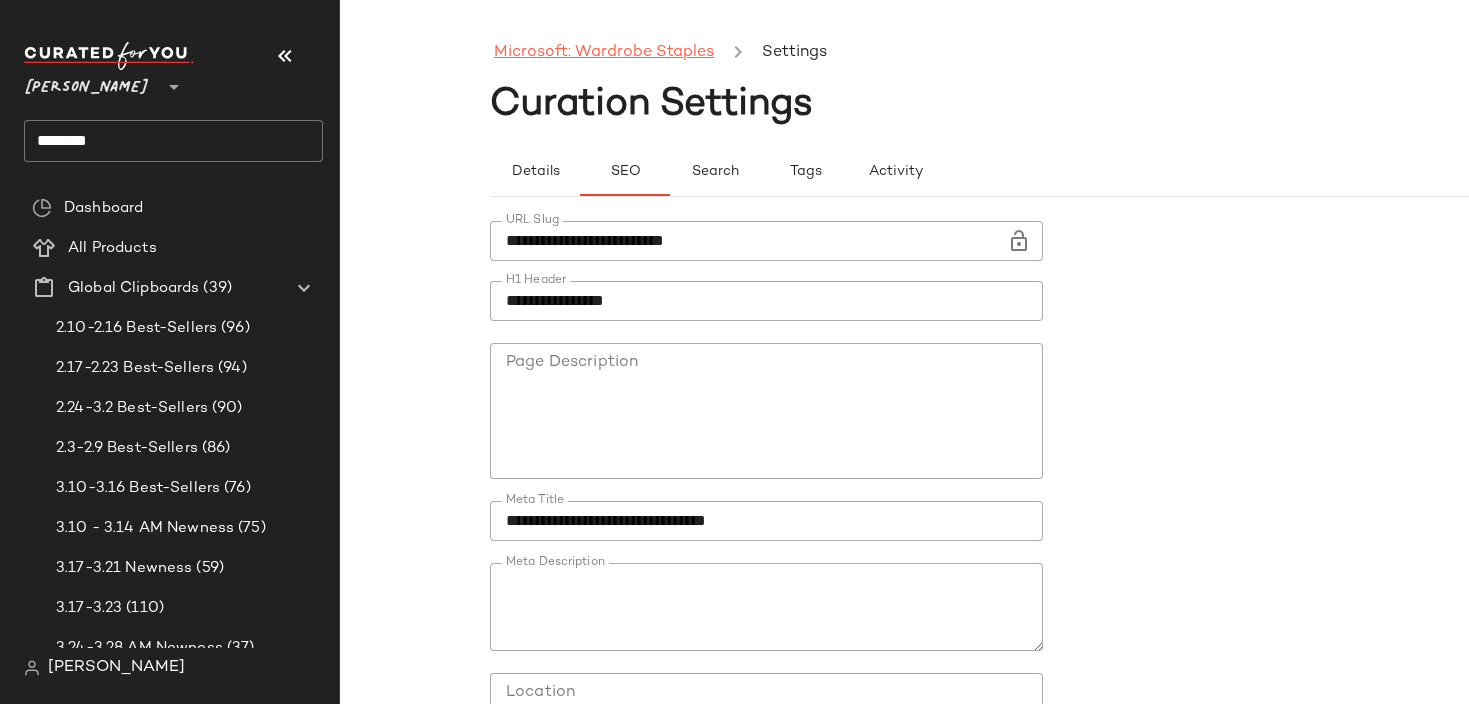 click on "Microsoft: Wardrobe Staples" at bounding box center (604, 53) 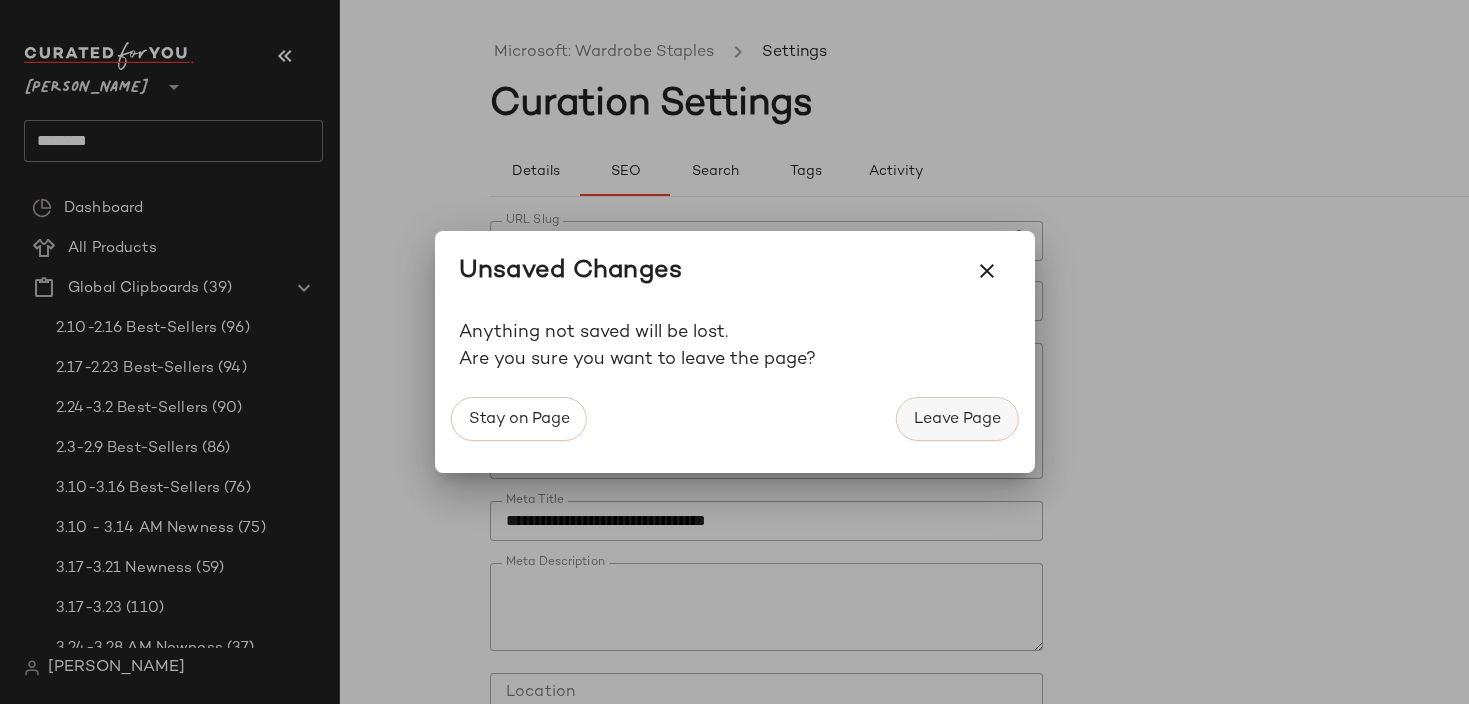 click on "Leave Page" 